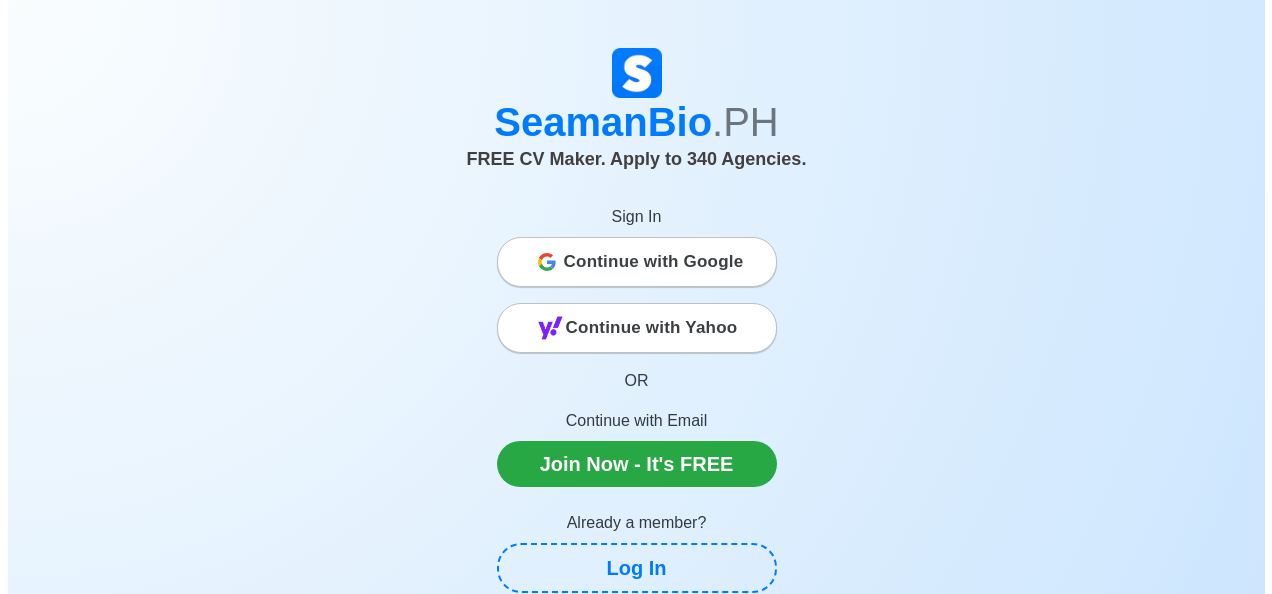scroll, scrollTop: 0, scrollLeft: 0, axis: both 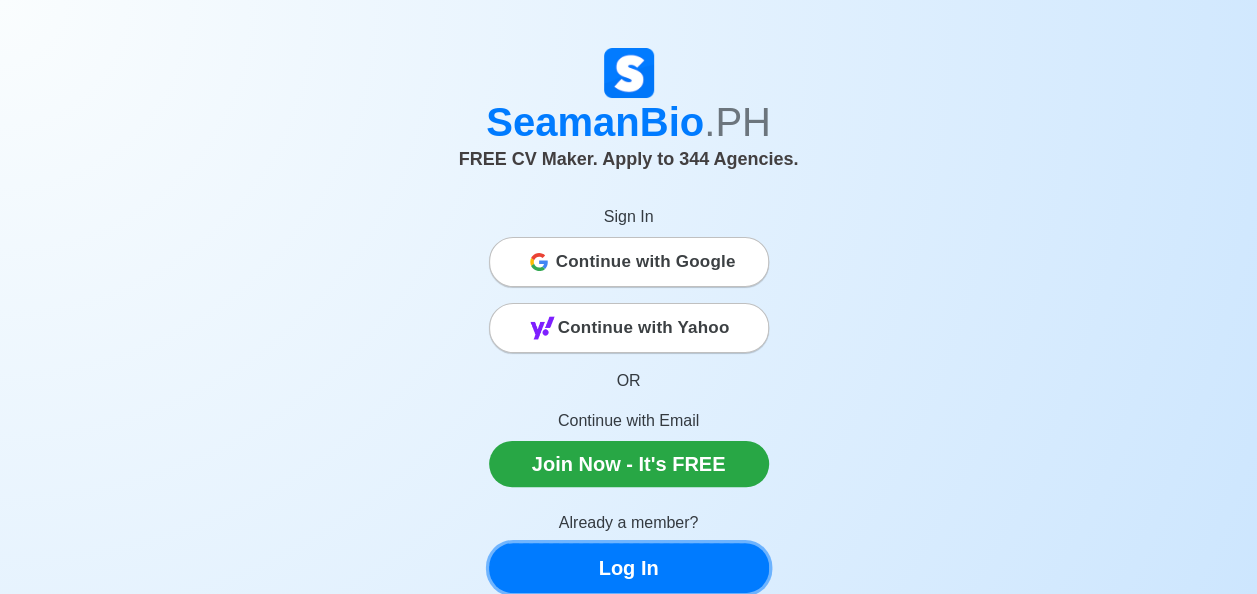 click on "Log In" at bounding box center [629, 568] 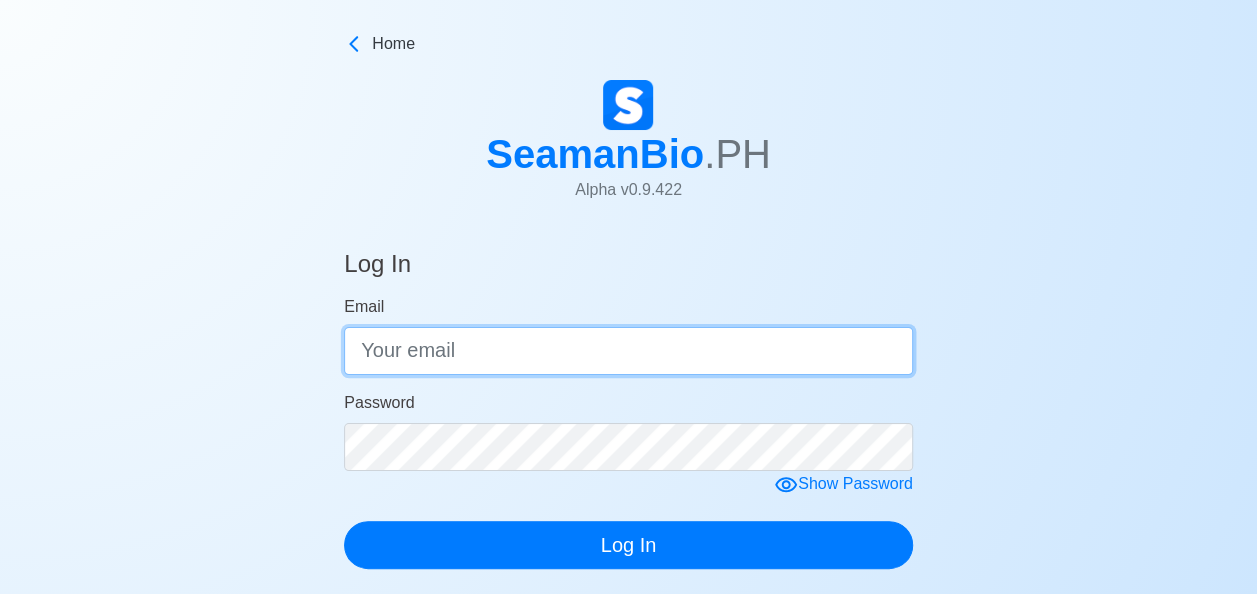 click on "Email" at bounding box center (628, 351) 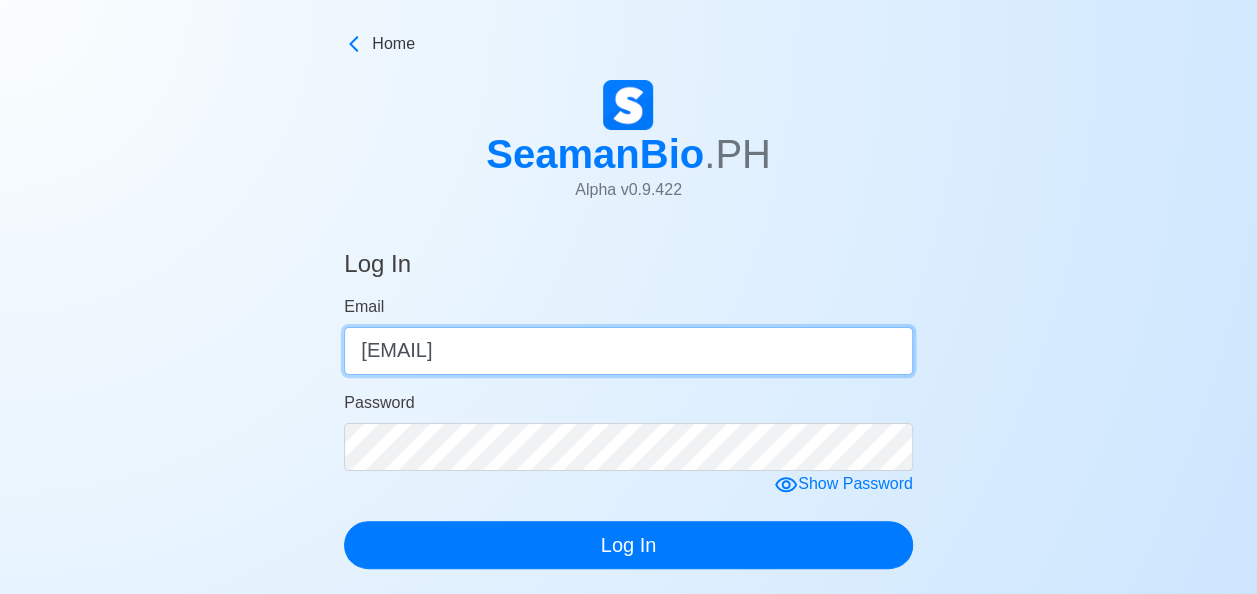 click on "[EMAIL]" at bounding box center [628, 351] 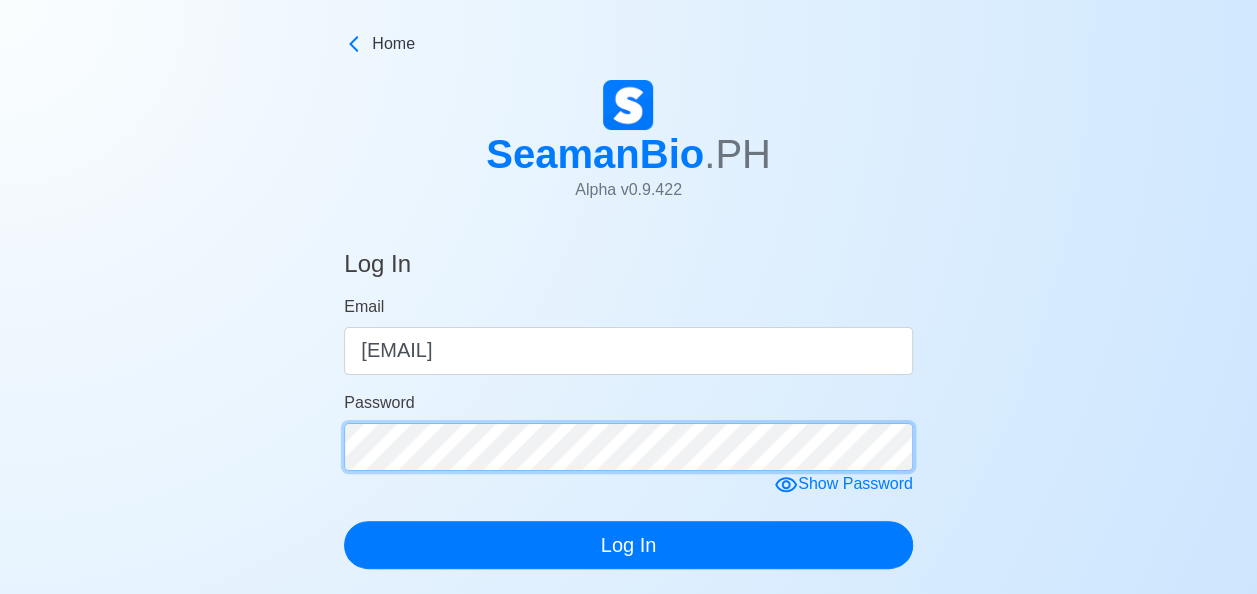click on "Log In" at bounding box center [628, 545] 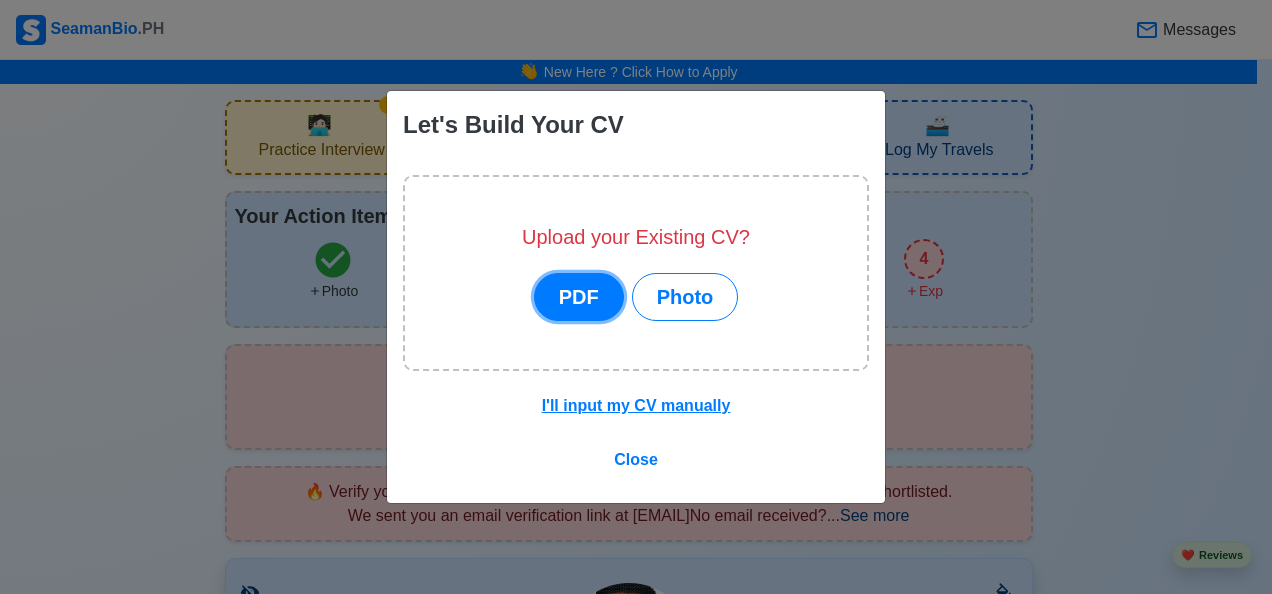 click on "PDF" at bounding box center [579, 297] 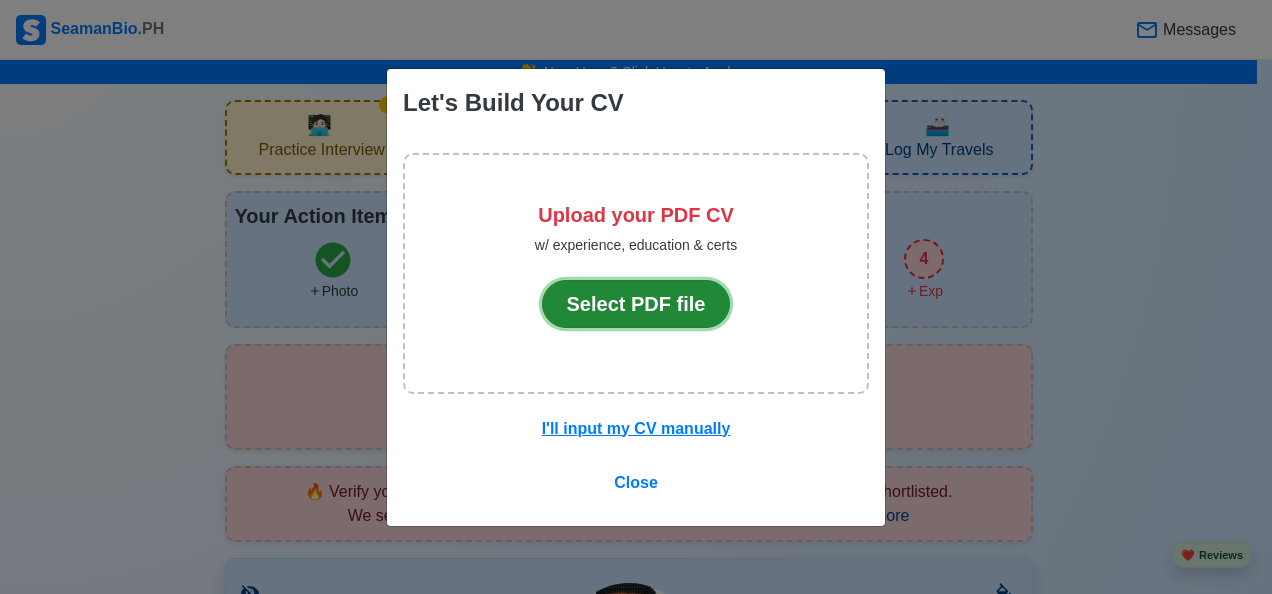 click on "Select PDF file" at bounding box center [636, 304] 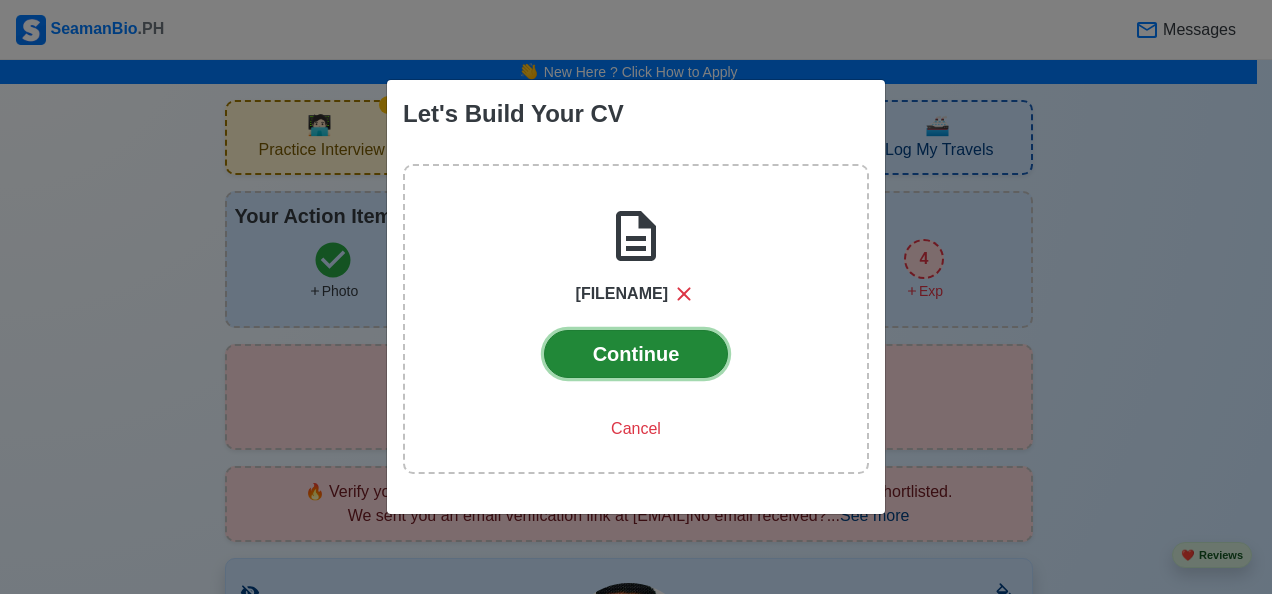 click on "Continue" at bounding box center [636, 354] 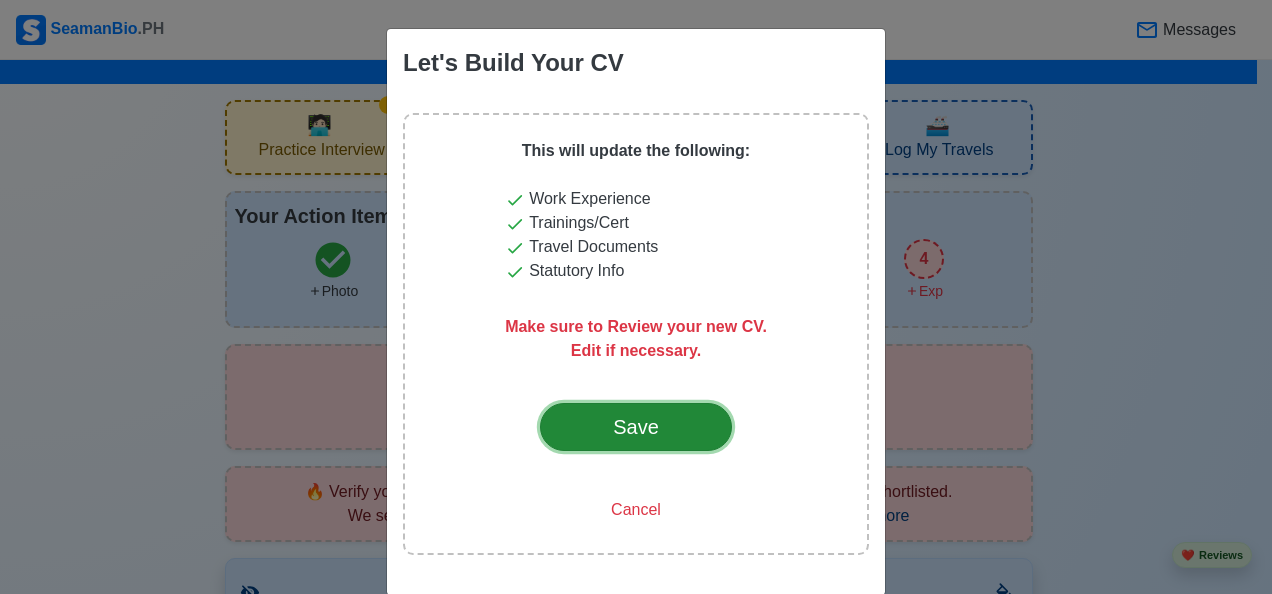 click on "Save" at bounding box center (636, 427) 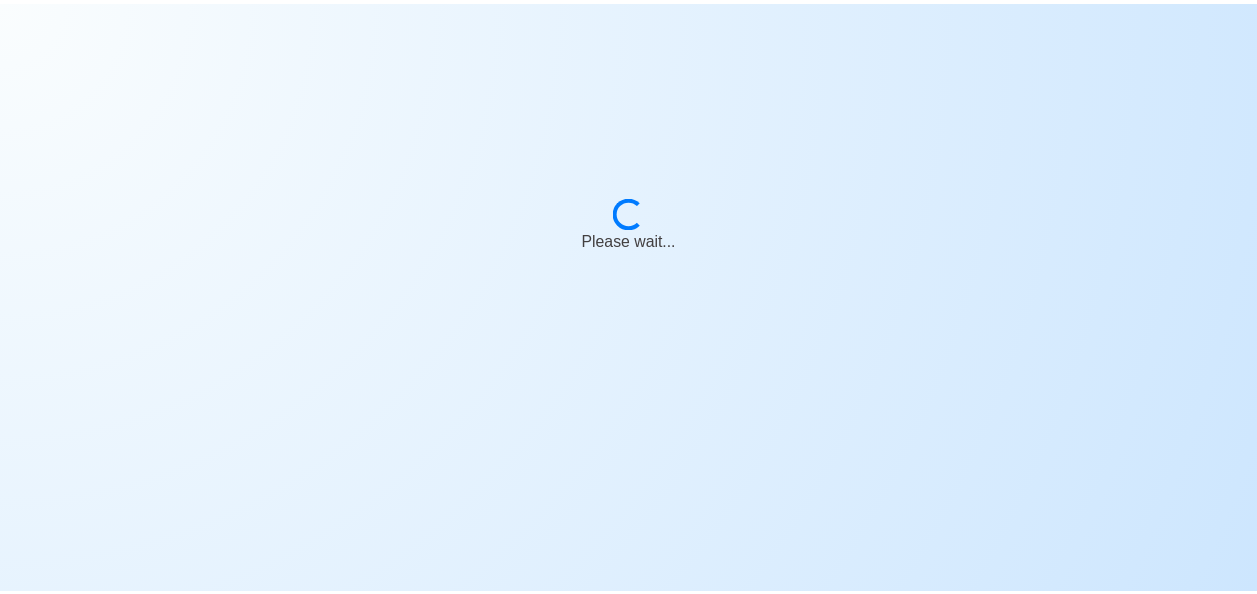scroll, scrollTop: 0, scrollLeft: 0, axis: both 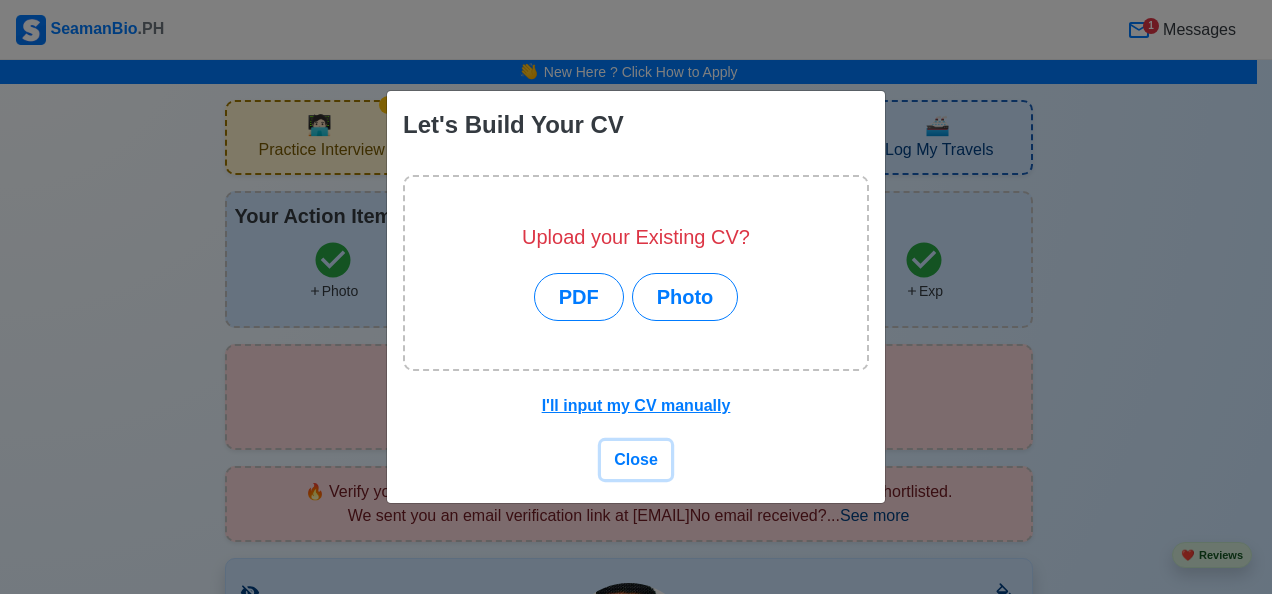 click on "Close" at bounding box center [636, 459] 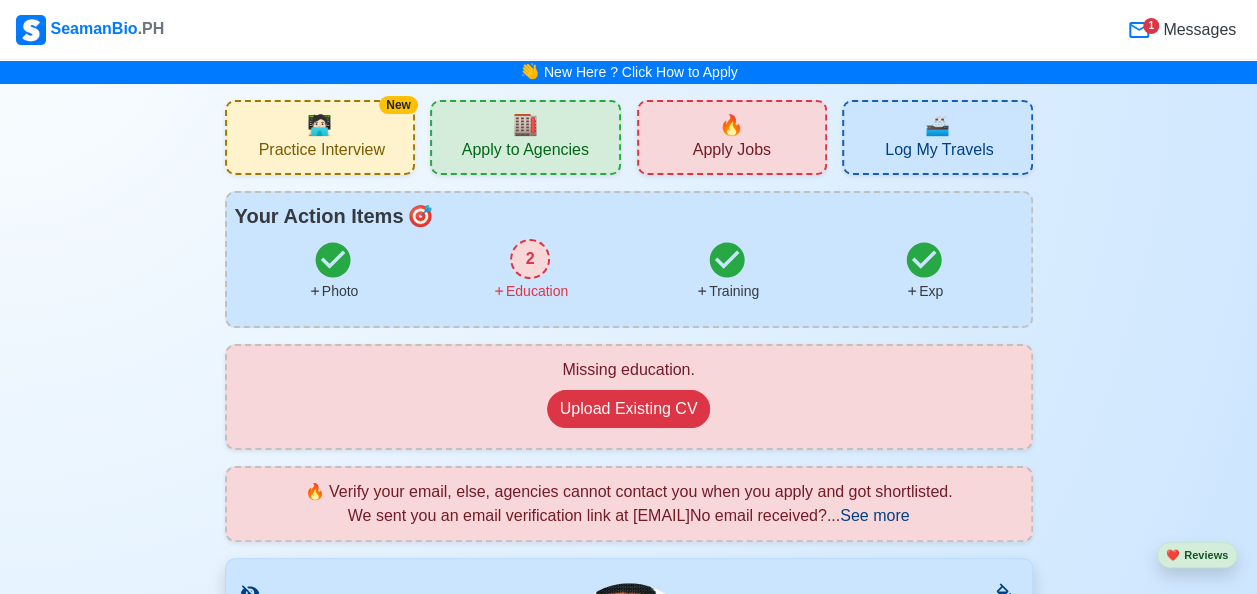 click on "2" at bounding box center [530, 259] 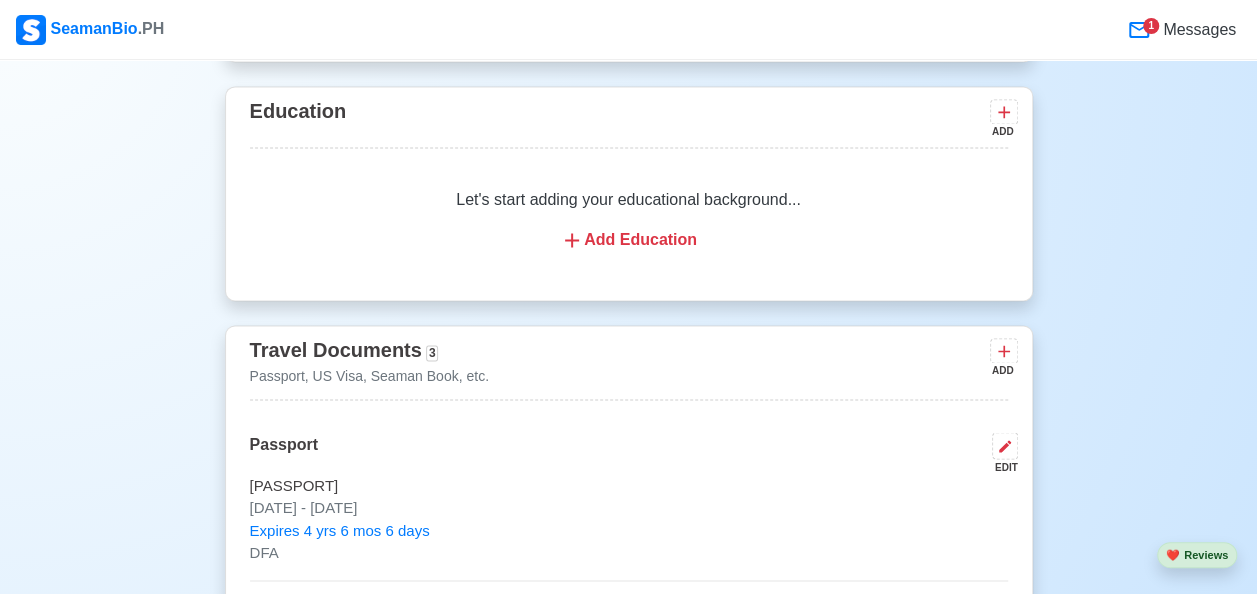 scroll, scrollTop: 1498, scrollLeft: 0, axis: vertical 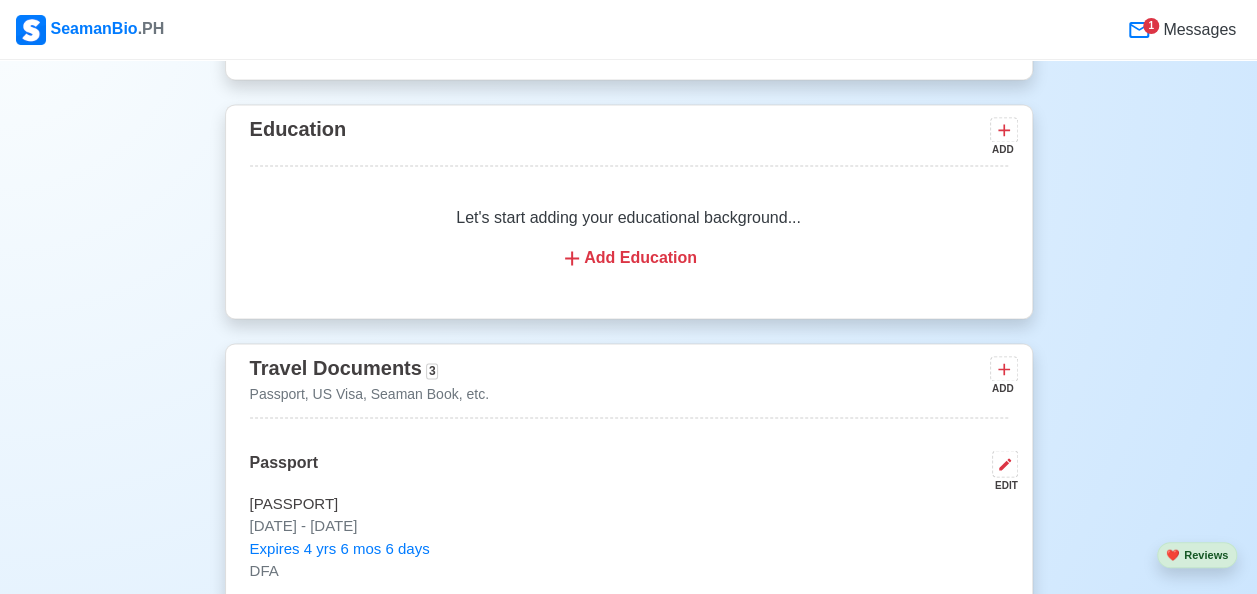 click on "Add Education" at bounding box center [629, 258] 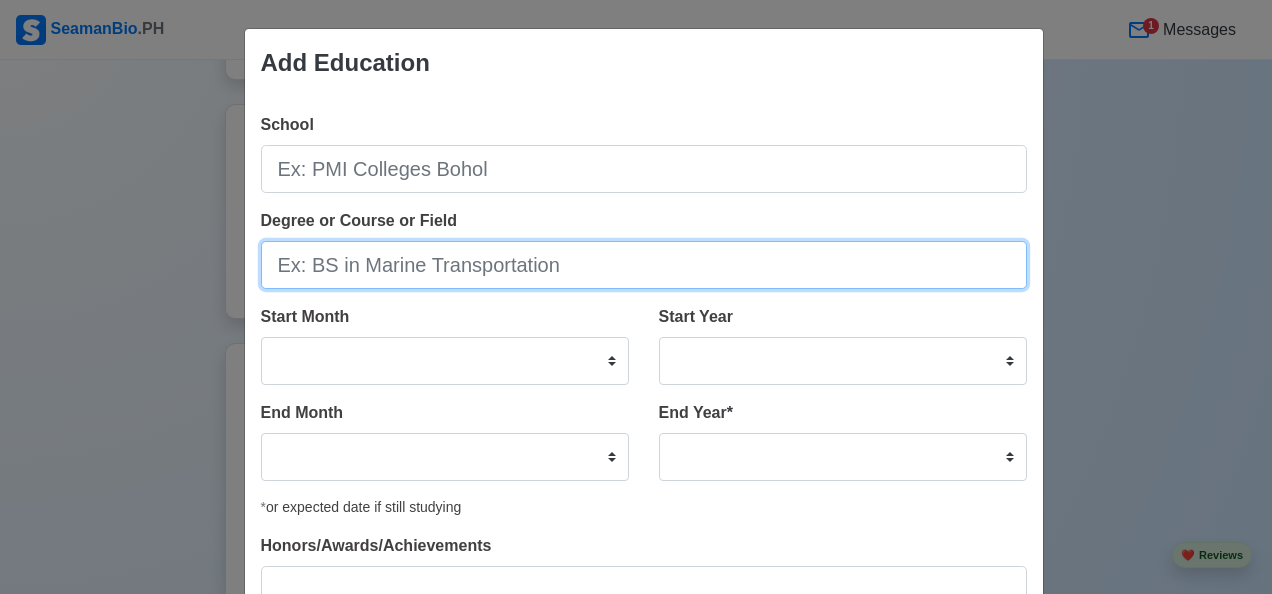 click on "Degree or Course or Field" at bounding box center (644, 265) 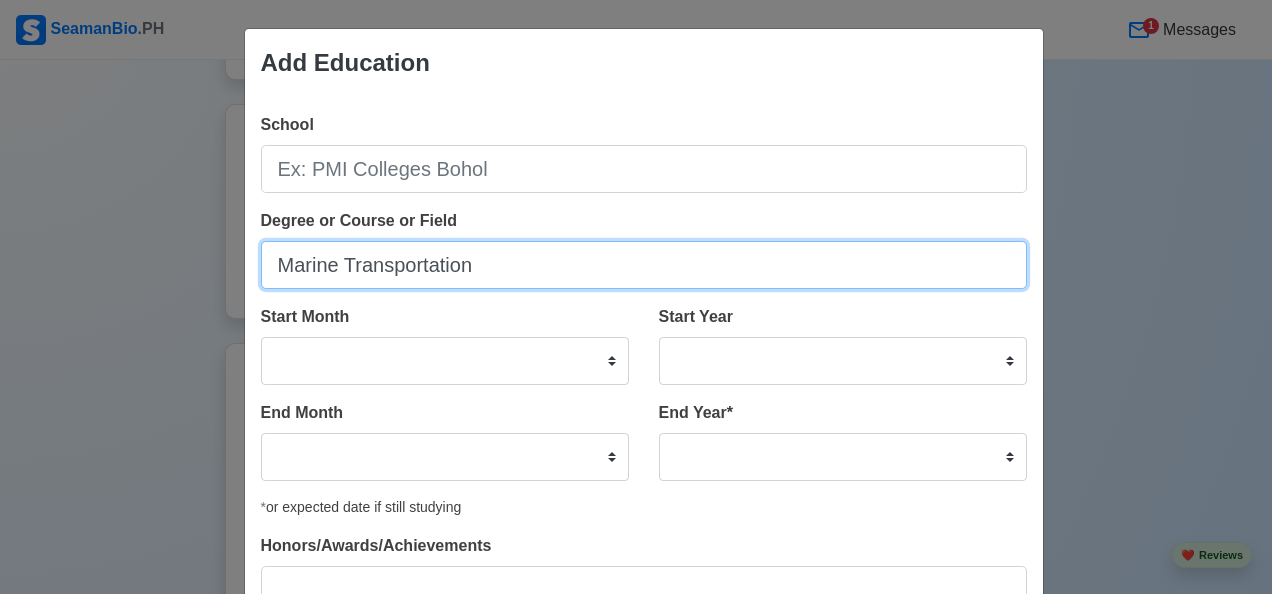 type on "Marine Transportation" 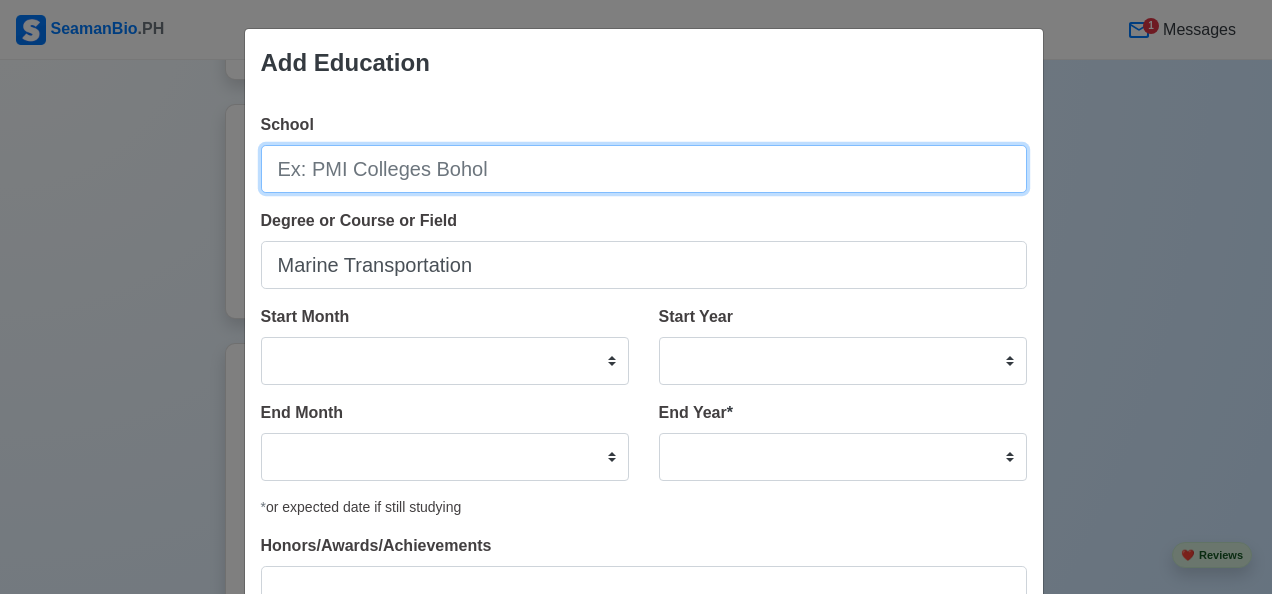 click on "School" at bounding box center (644, 169) 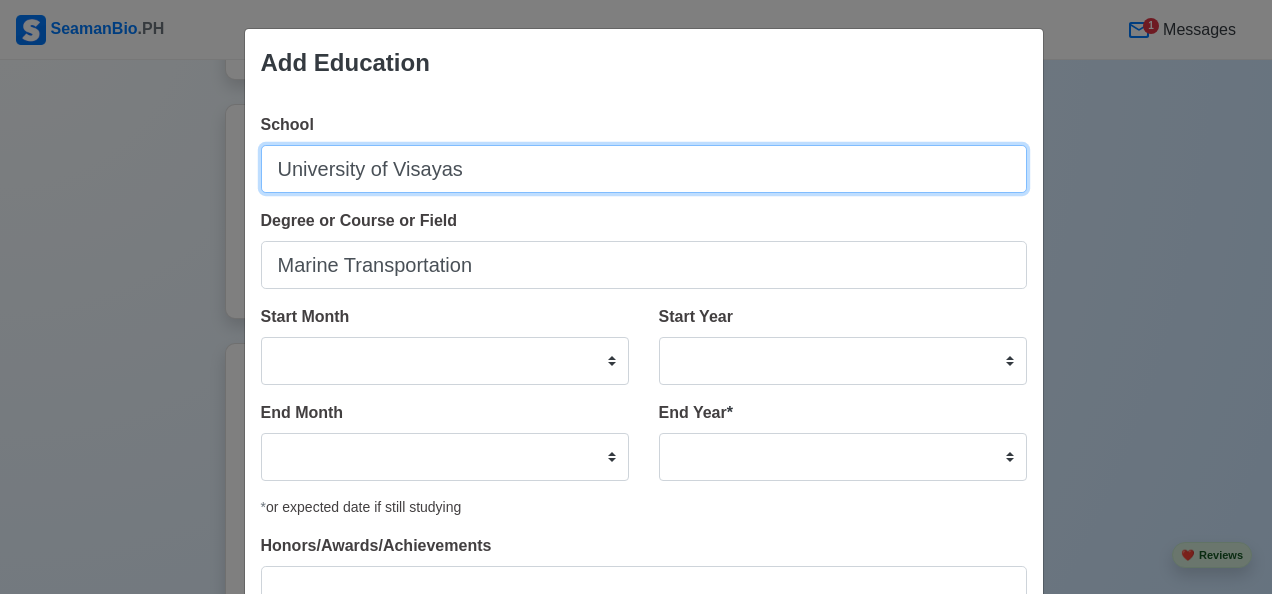 type on "University of Visayas" 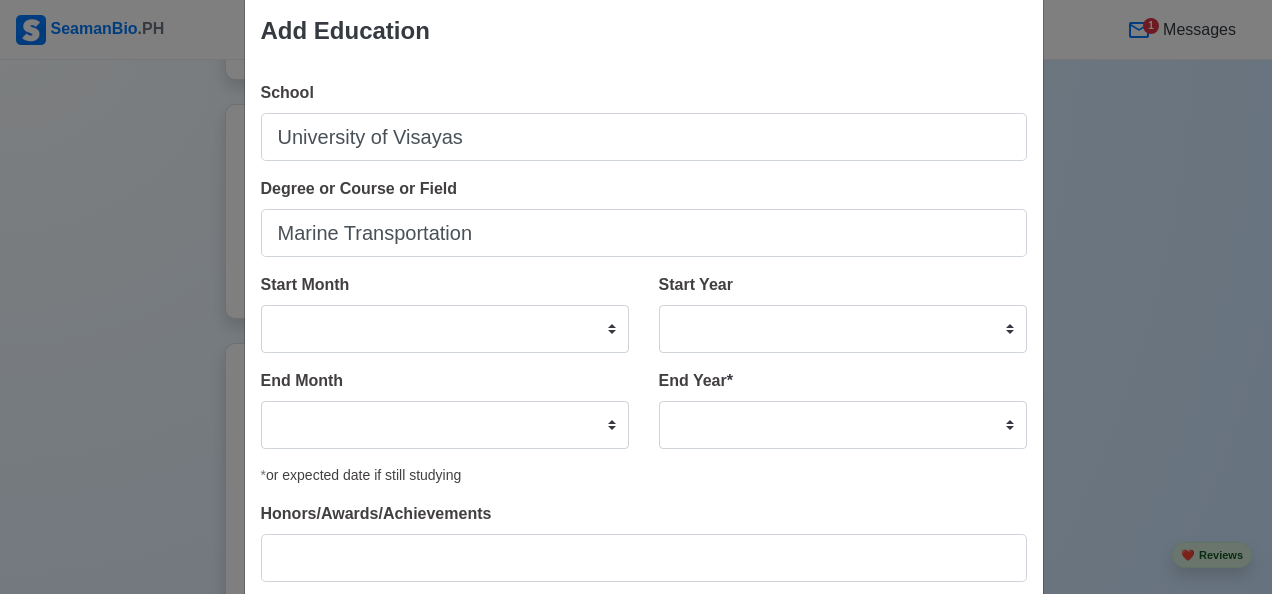 scroll, scrollTop: 44, scrollLeft: 0, axis: vertical 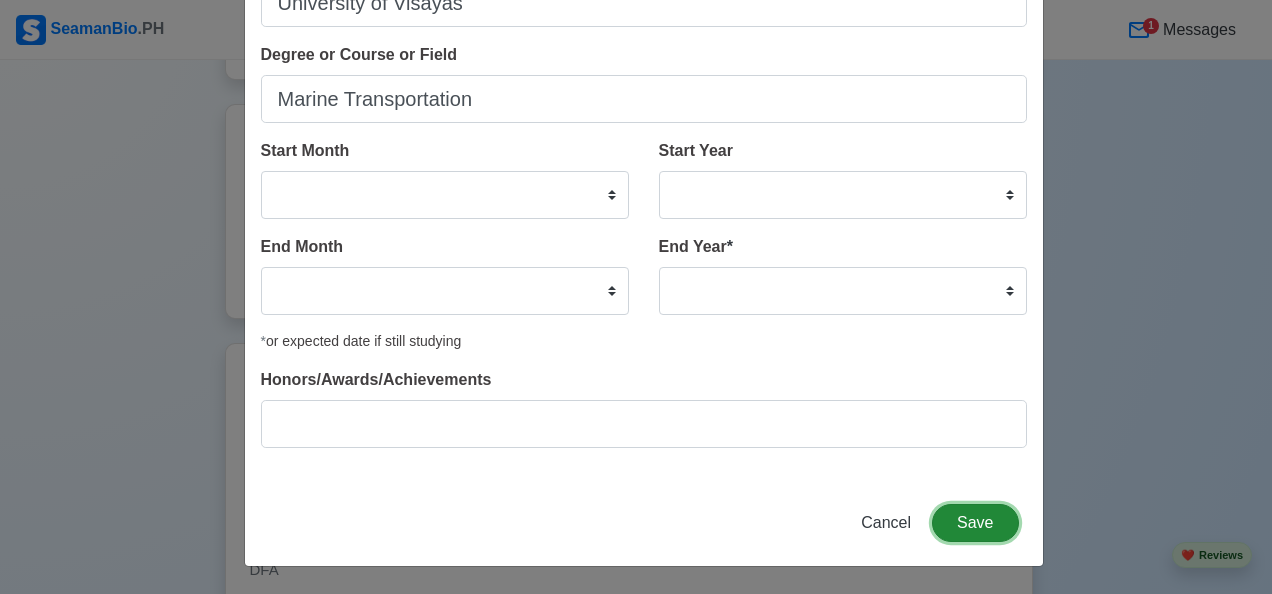 click on "Save" at bounding box center (975, 523) 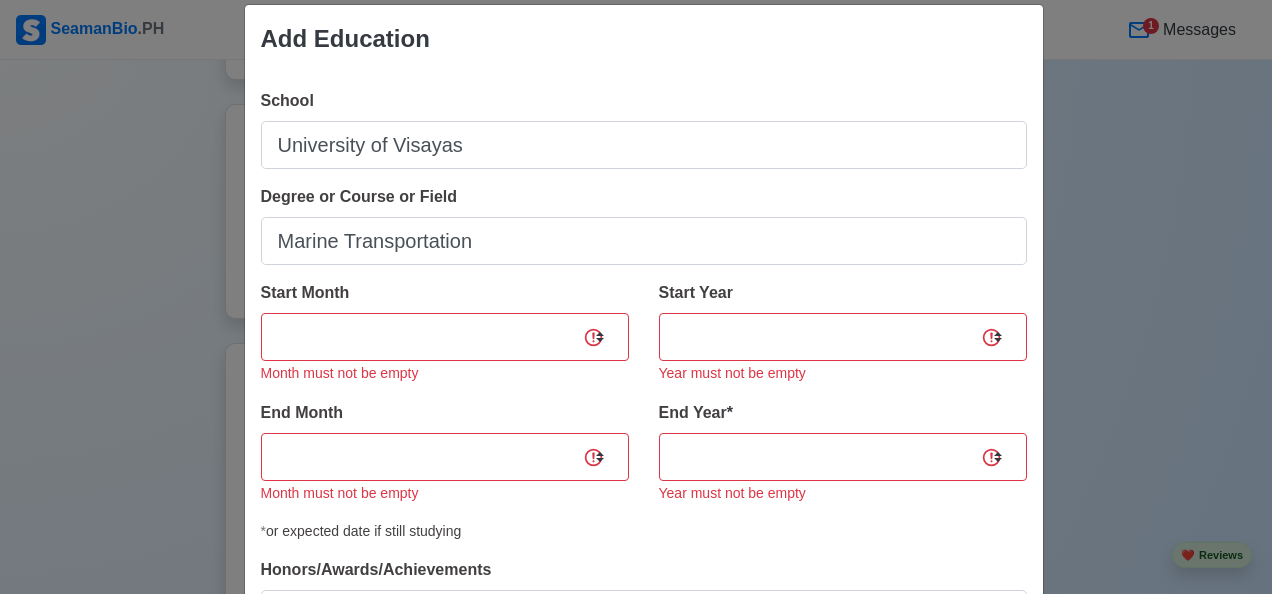 scroll, scrollTop: 20, scrollLeft: 0, axis: vertical 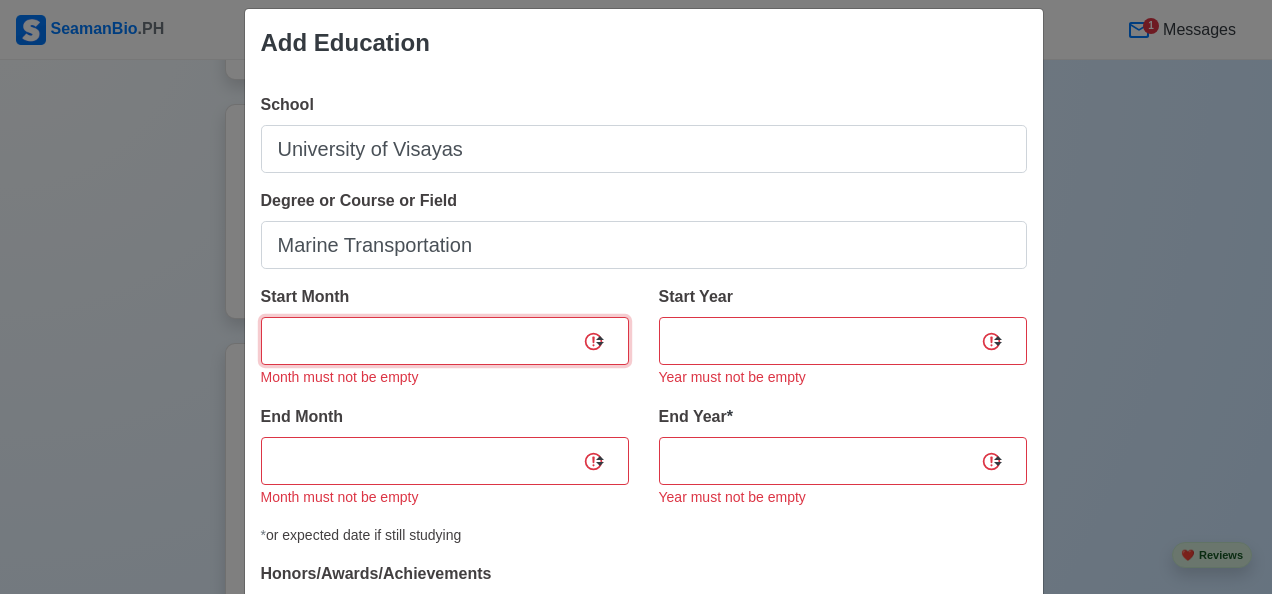 click on "January February March April May June July August September October November December" at bounding box center (445, 341) 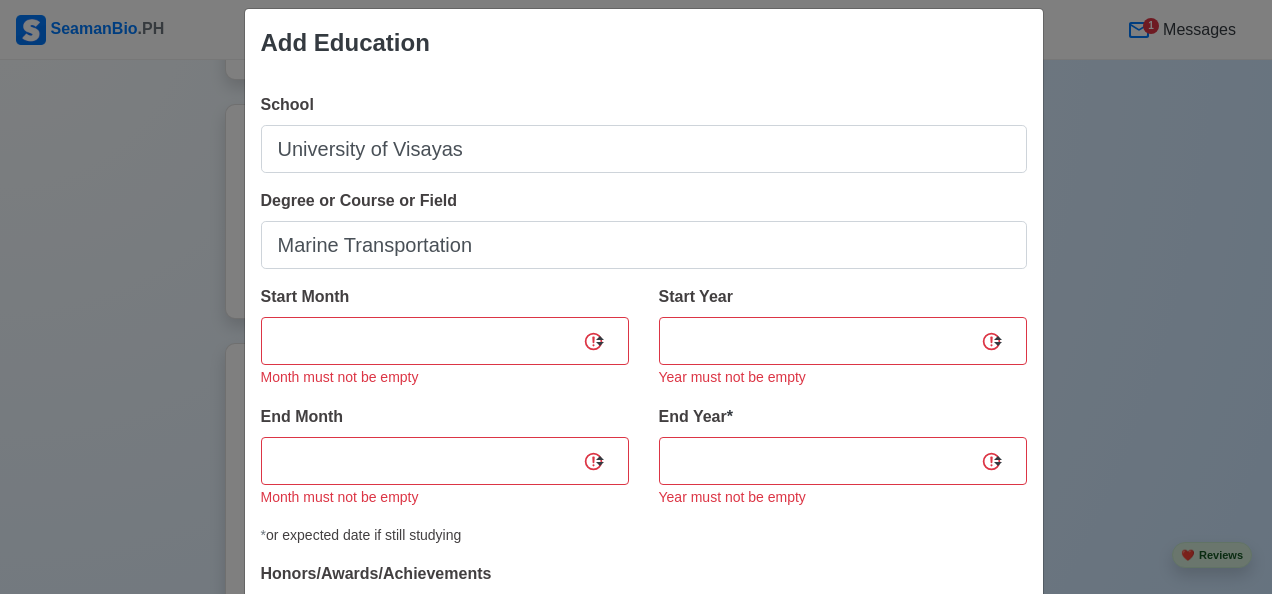 click on "Add Education School [UNIVERSITY] Degree or Course or Field Marine Transportation Start Month [MONTH] February March April May June July August September October November December Month must not be empty Start Year 2025 2024 2023 2022 2021 2020 2019 2018 2017 2016 2015 2014 2013 2012 2011 2010 2009 2008 2007 2006 2005 2004 2003 2002 2001 2000 1999 1998 1997 1996 1995 1994 1993 1992 1991 1990 1989 1988 1987 1986 1985 1984 1983 1982 1981 1980 1979 1978 1977 1976 1975 1974 1973 1972 1971 1970 1969 1968 1967 1966 1965 1964 1963 1962 1961 1960 1959 1958 1957 1956 1955 1954 1953 1952 1951 1950 1949 1948 1947 1946 1945 1944 1943 1942 1941 1940 1939 1938 1937 1936 1935 1934 1933 1932 1931 1930 1929 1928 1927 1926 1925 Year must not be empty End Month [MONTH] February March April May June July August September October November December End Year * 2035 2034 2033 2032 2031 2030 2029 2028 2027 2026 2025 2024 2023 2022 2021 2020 2019 2018 2017 2016 2015 2014 2013 2012 2011 2010 2009 2008 2007 2006 2005 2004 2003 2002 2001 2000 1999 1998 1997 1996 1995 1994 1993 1992 1991 1990 1989 1988 1987 1986 1985 1984 1983 1982 1981 1980 1979 1978 1977 1976 1975 1974 1973 1972 1971 1970 1969 1968 1967 1966 1965 1964 1963 1962 1961 1960 1959 1958 1957 1956 1955 1954 1953 1952 1951 1950 1949 1948 1947 1946 1945 1944 1943 1942 1941 1940 1939 1938 1937 1936 1935 1934 1933 1932 1931 1930 1929 1928 1927 1926 1925" at bounding box center [636, 297] 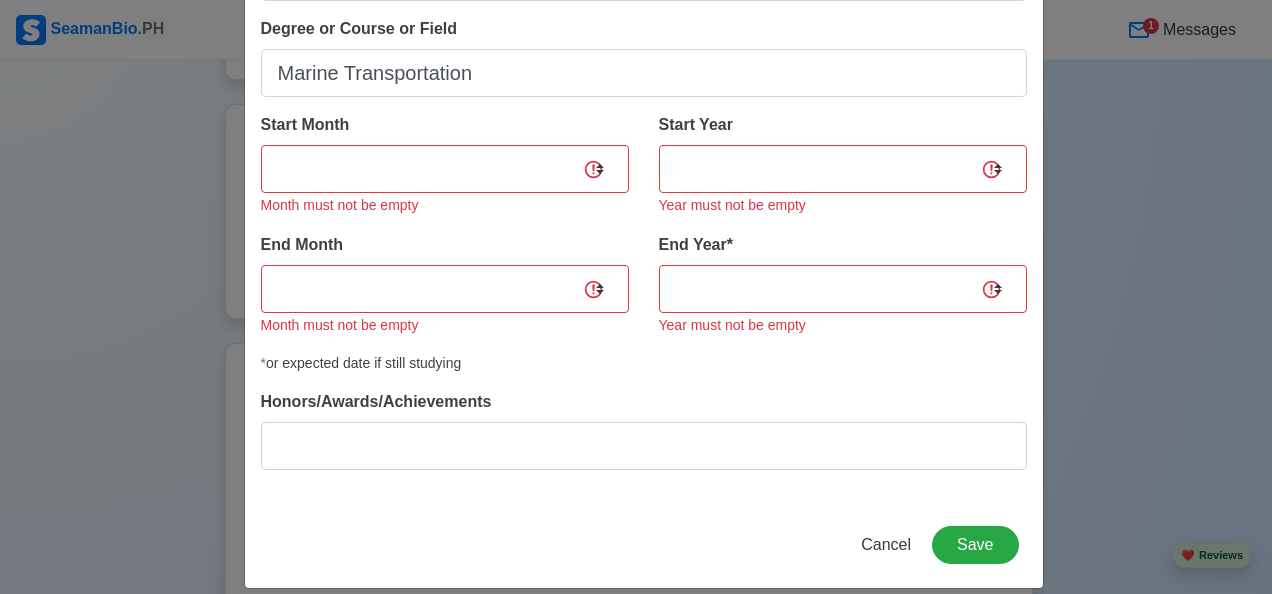 scroll, scrollTop: 196, scrollLeft: 0, axis: vertical 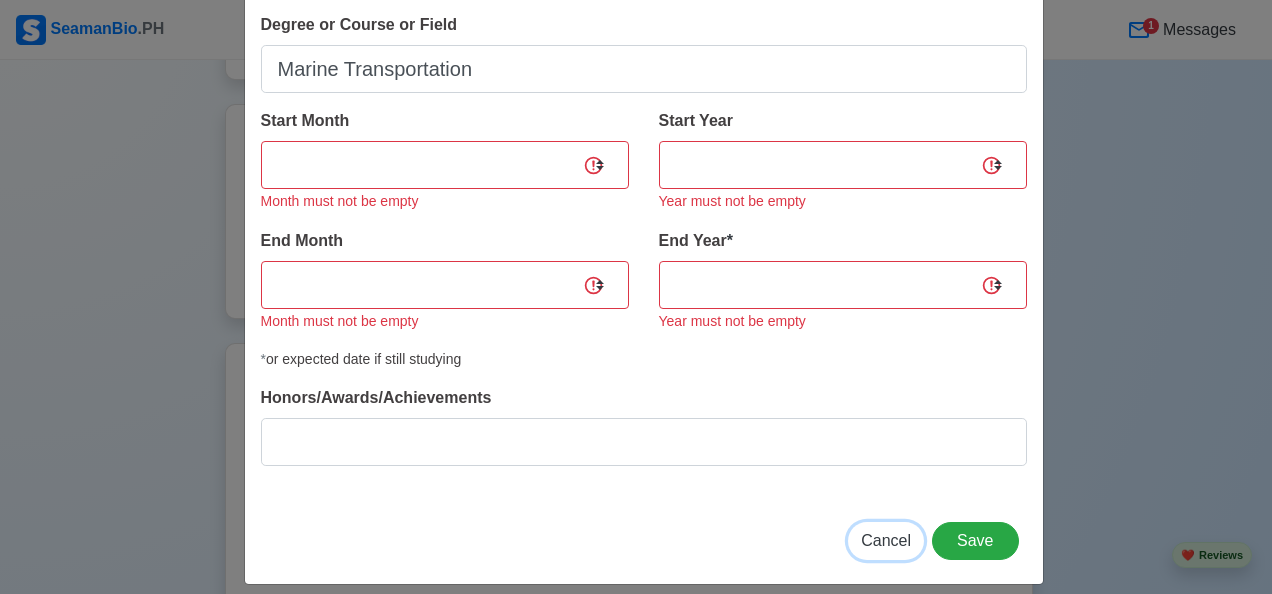 click on "Cancel" at bounding box center [886, 540] 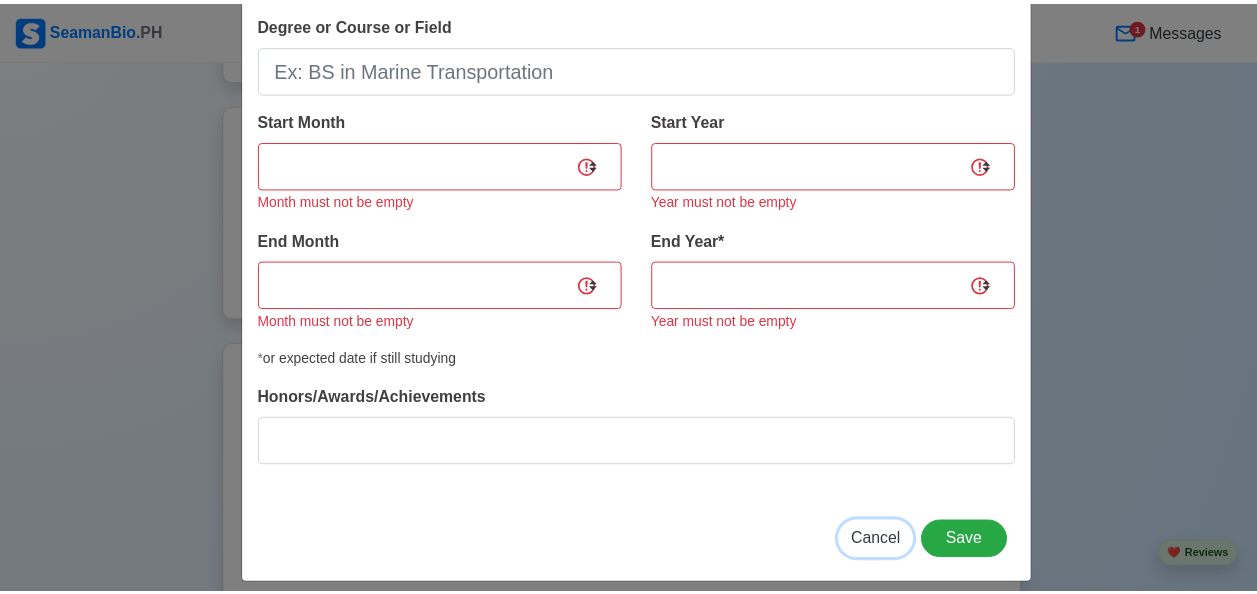 scroll, scrollTop: 166, scrollLeft: 0, axis: vertical 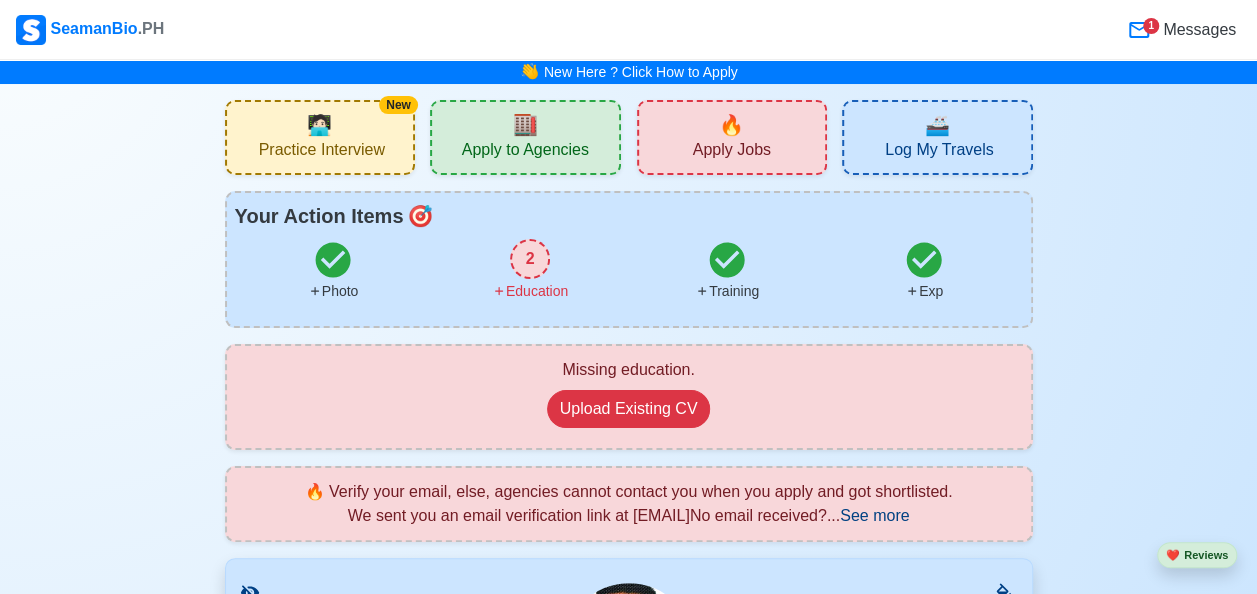 click on "New 🧑🏻‍💻   Practice Interview" at bounding box center [320, 137] 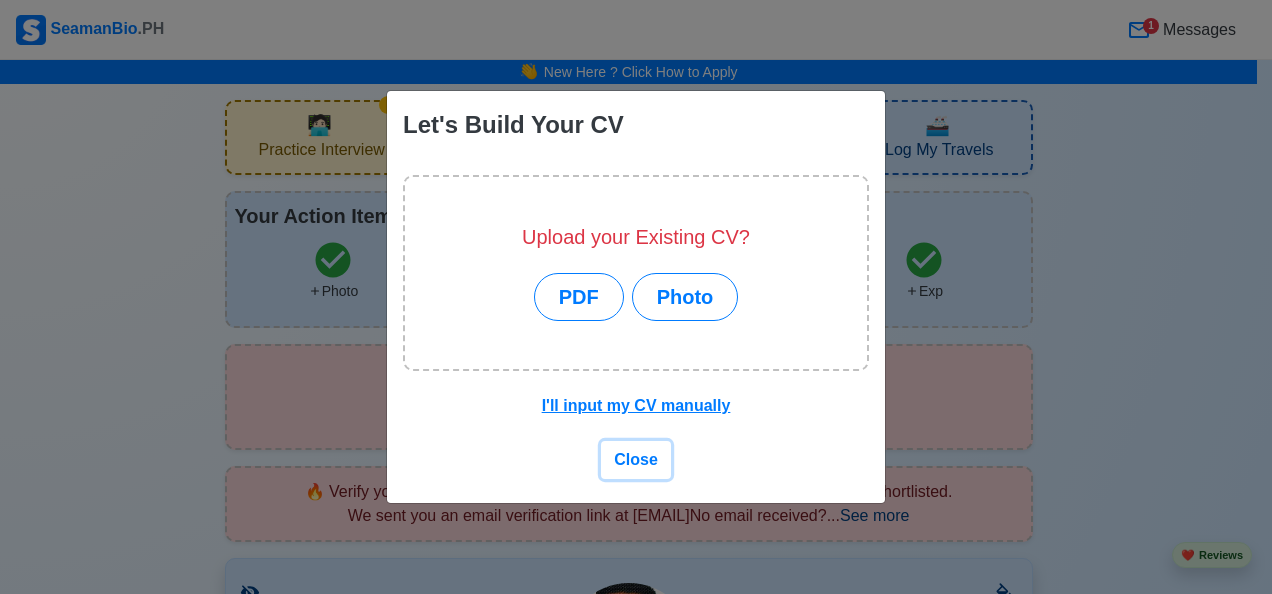 click on "Close" at bounding box center (636, 460) 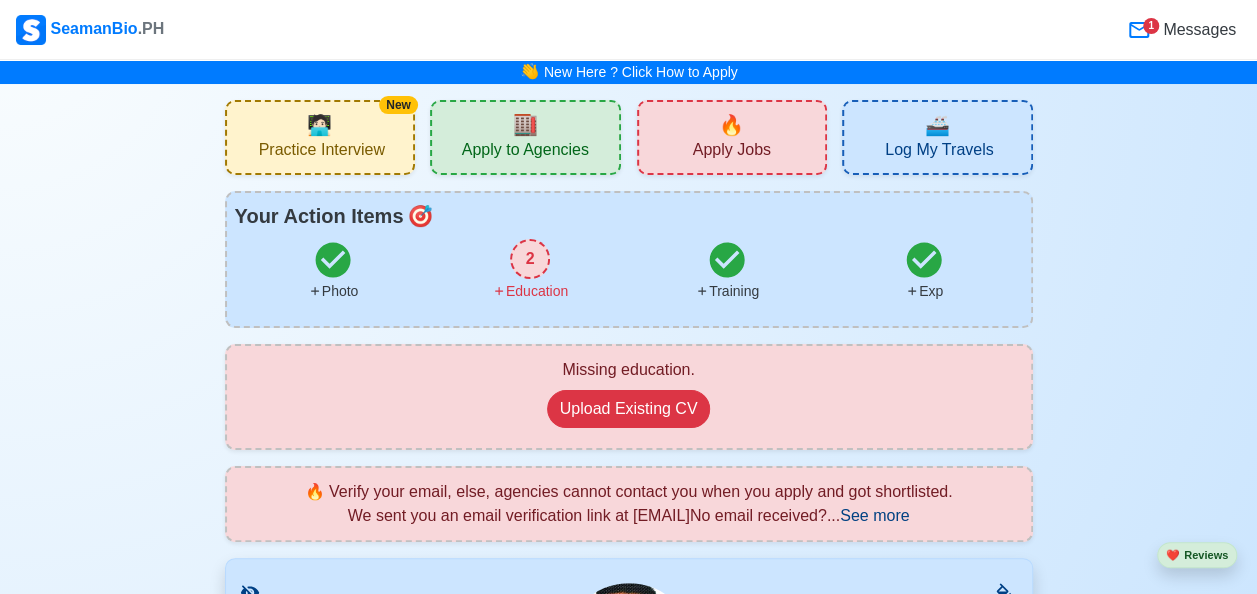 click on "🏬   Apply to Agencies" at bounding box center (525, 137) 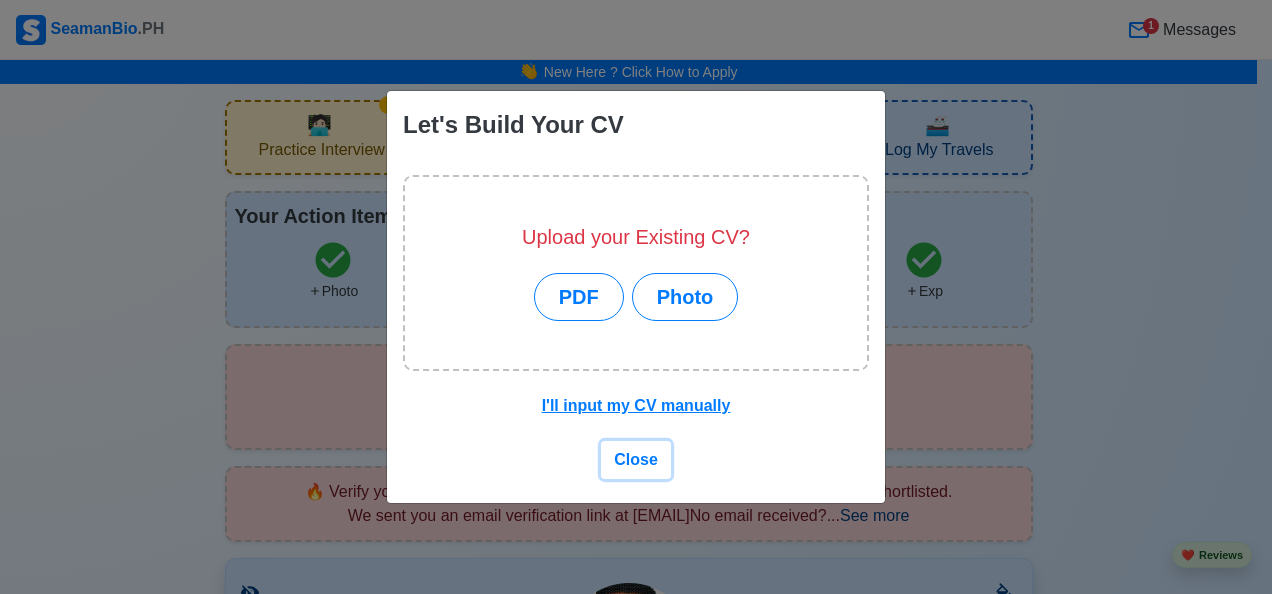 click on "Close" at bounding box center (636, 459) 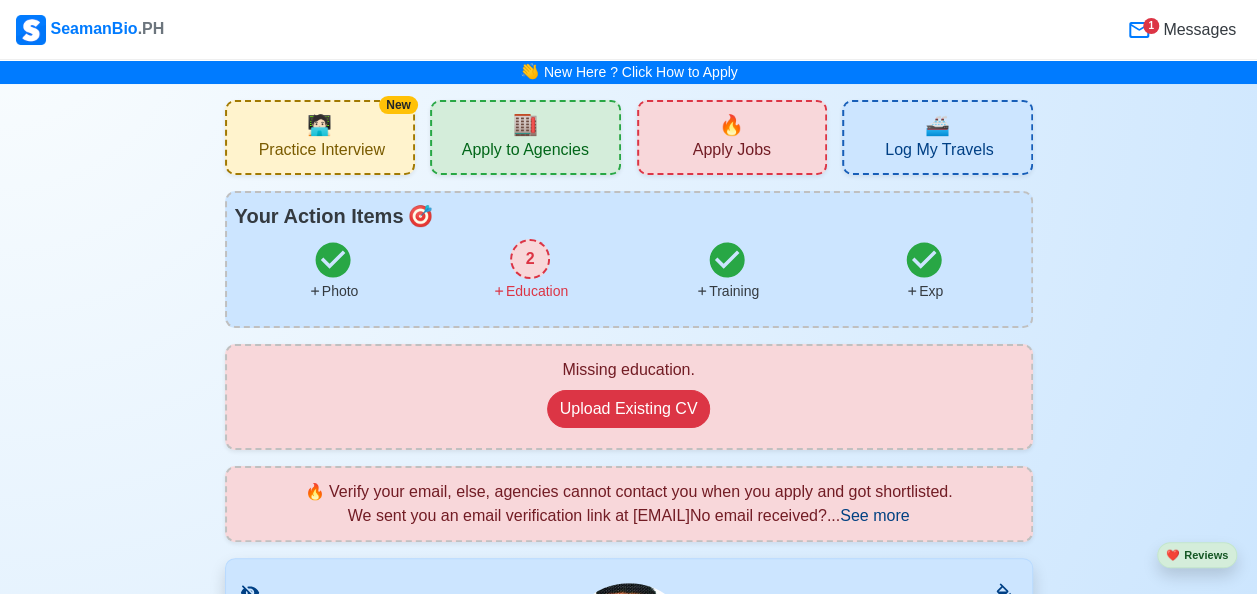 click on "Messages" at bounding box center (1197, 30) 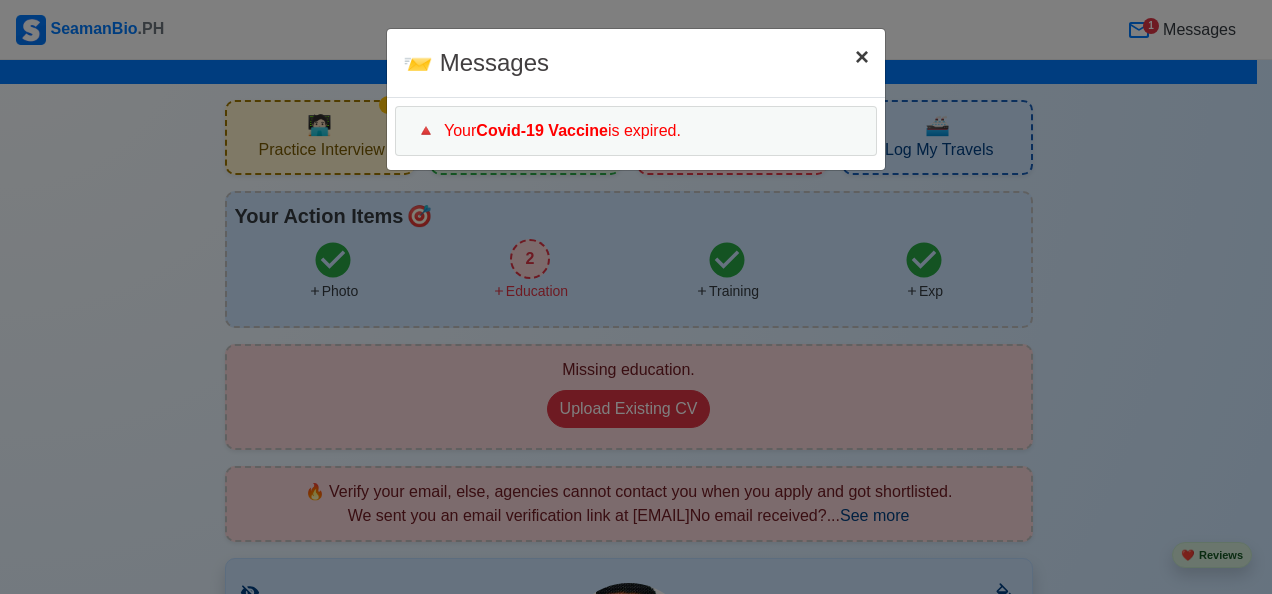 click on "×" at bounding box center [862, 56] 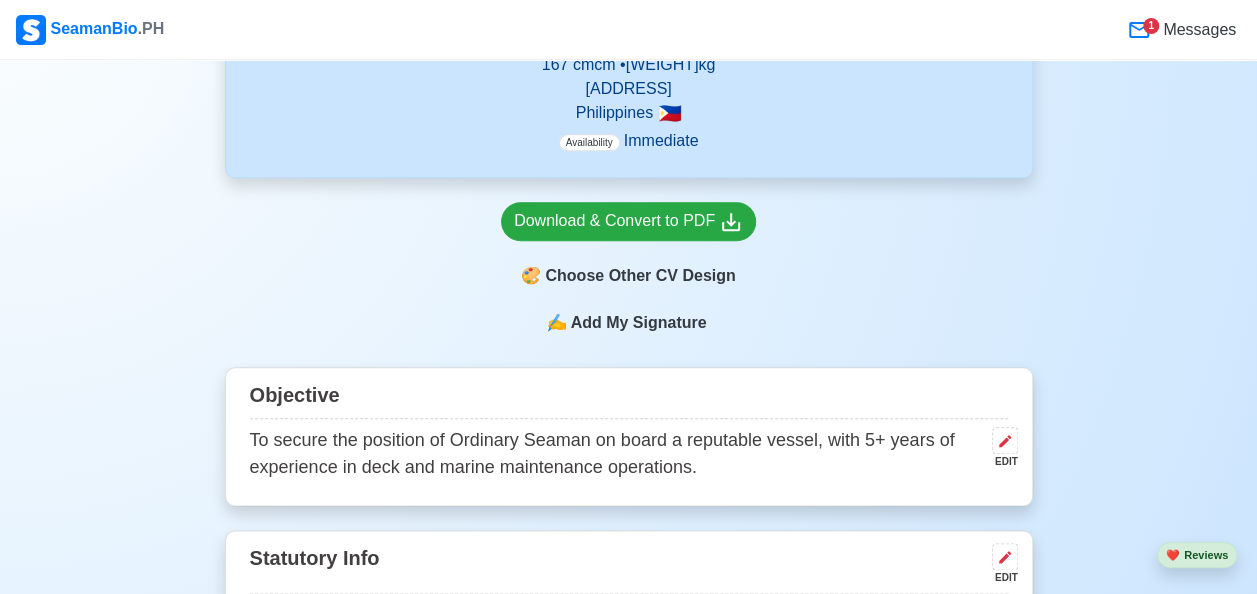scroll, scrollTop: 922, scrollLeft: 0, axis: vertical 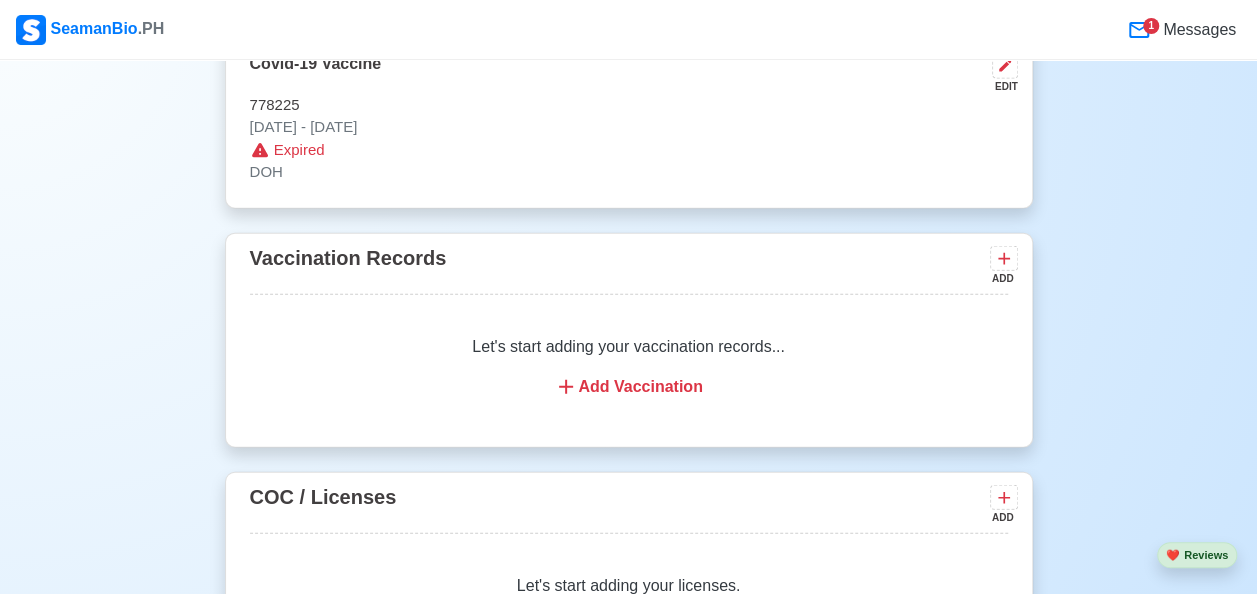 click 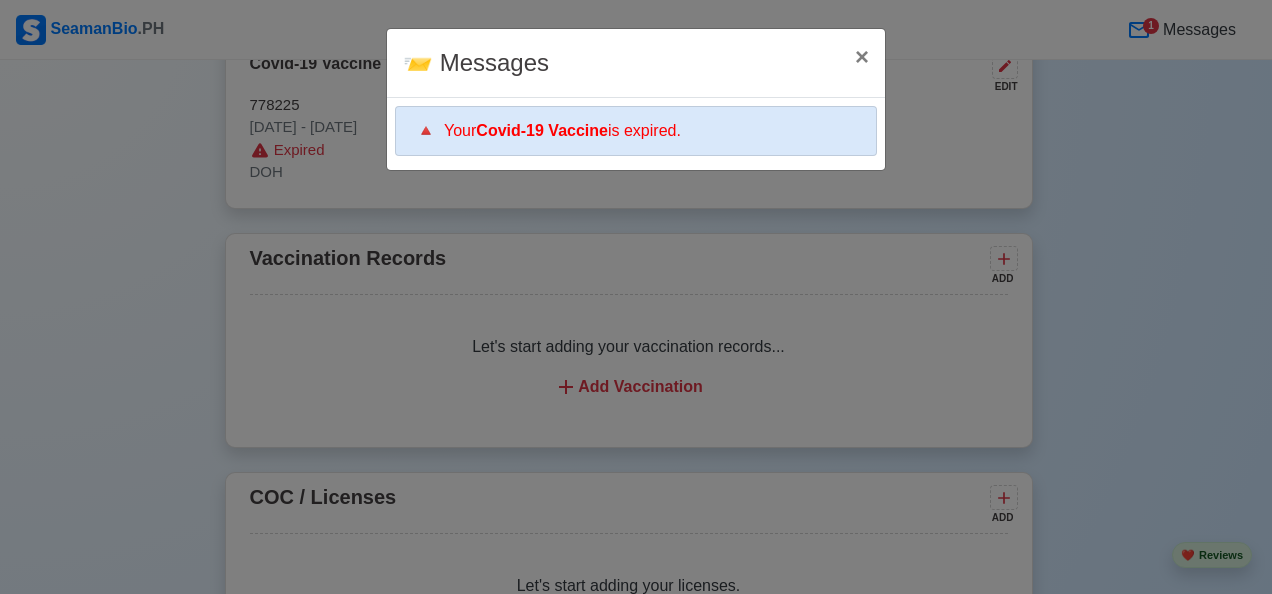 click on "🔺 Your Covid-19 Vaccine is expired." at bounding box center [636, 131] 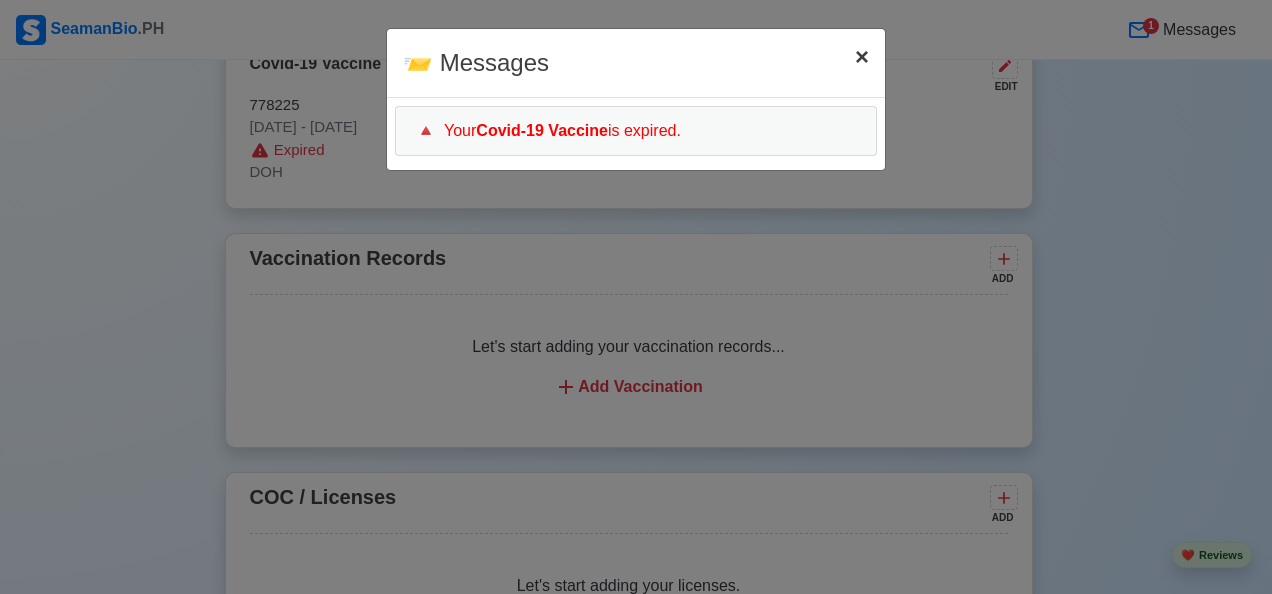 click on "×" at bounding box center [862, 56] 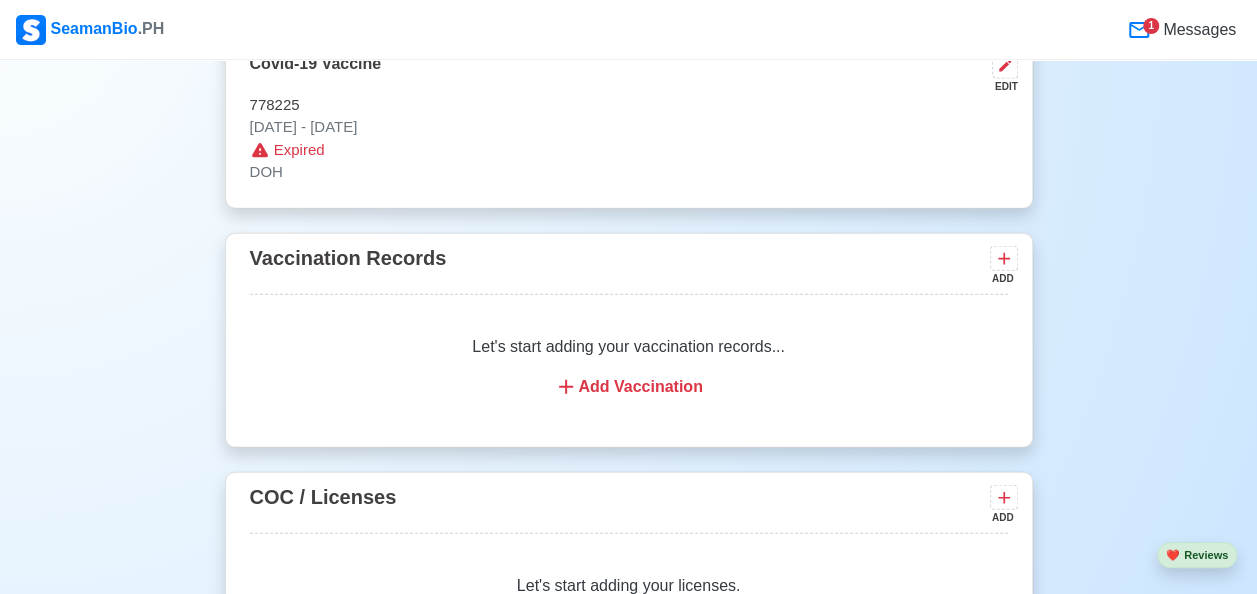 click on "Add Vaccination" at bounding box center (629, 387) 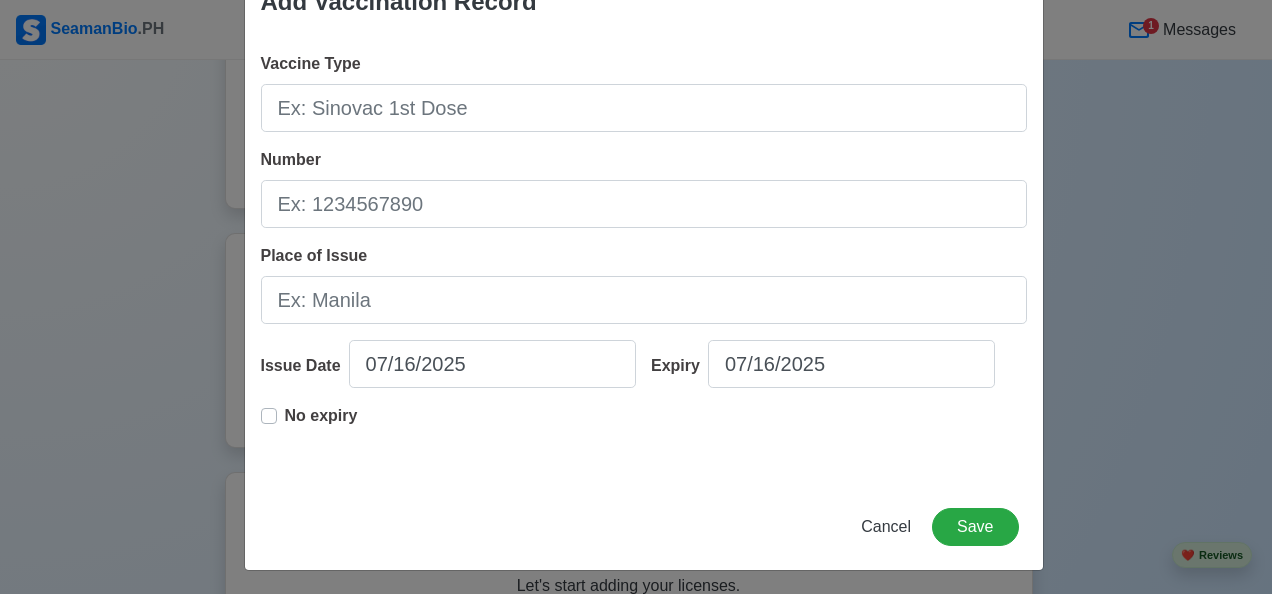 scroll, scrollTop: 64, scrollLeft: 0, axis: vertical 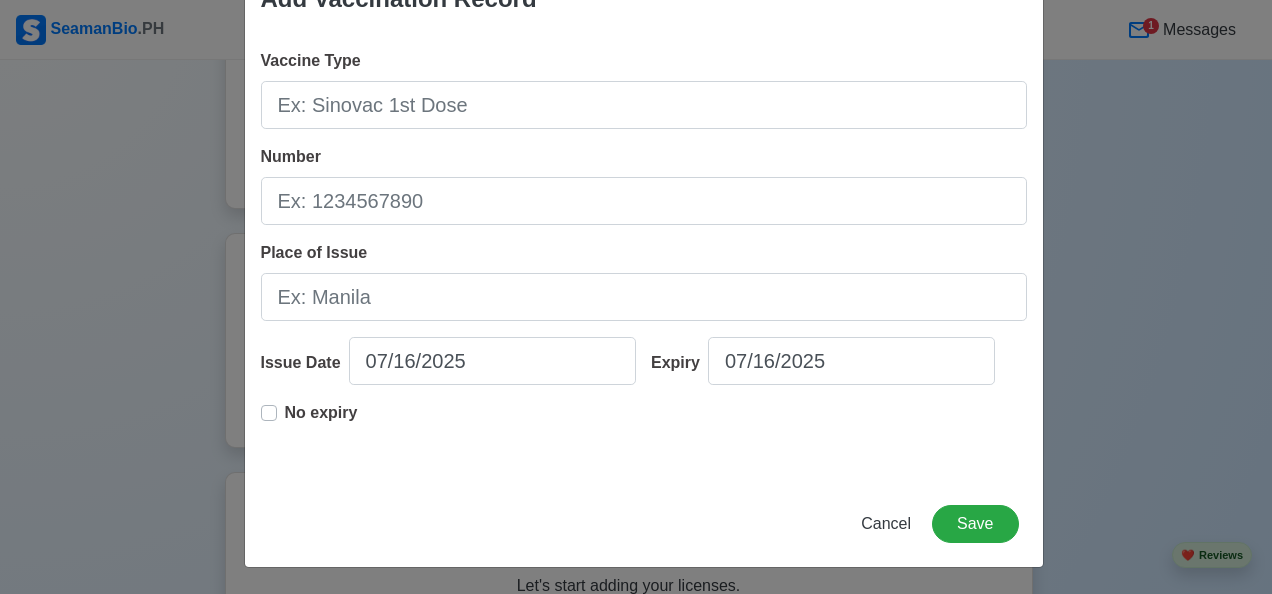 click on "No expiry" at bounding box center [321, 421] 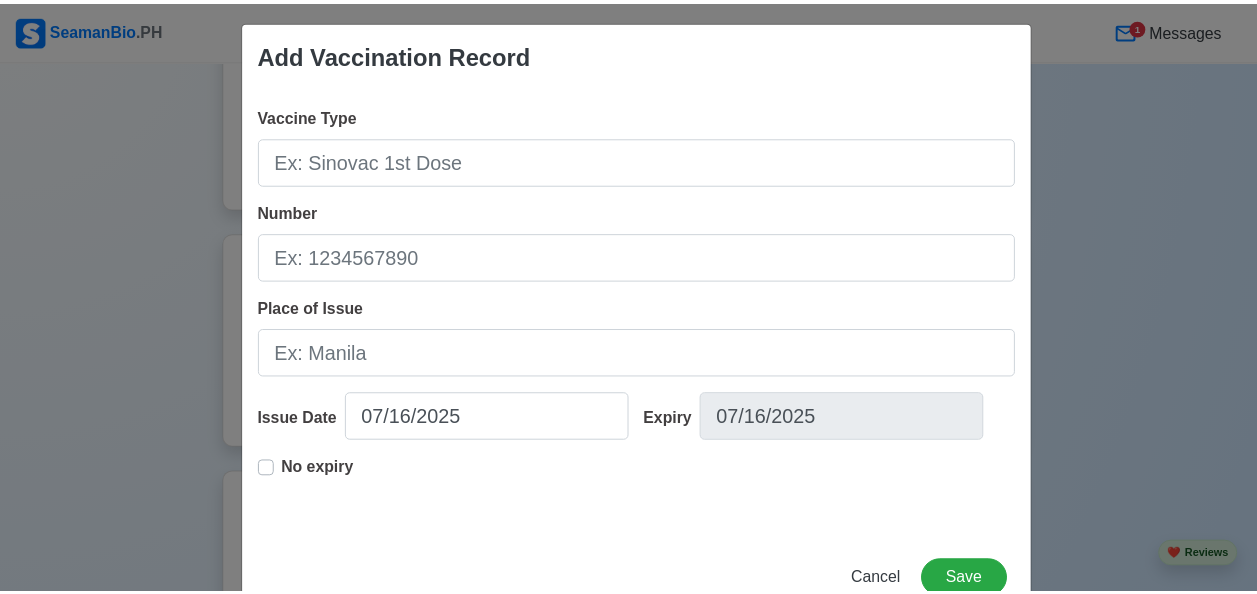 scroll, scrollTop: 0, scrollLeft: 0, axis: both 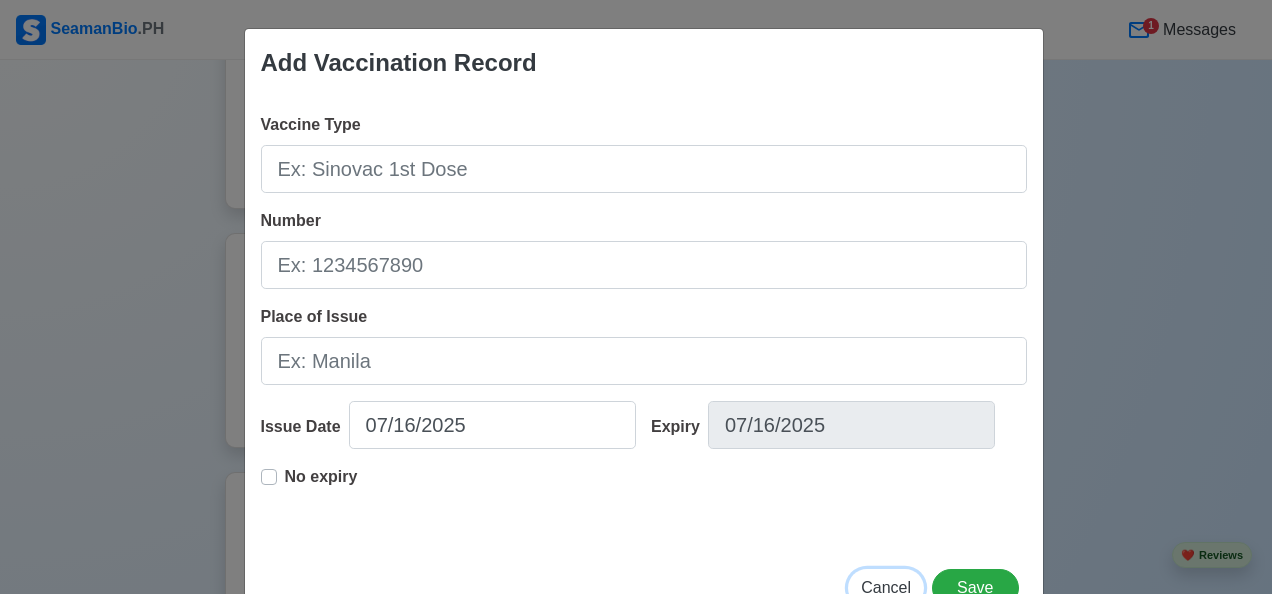 click on "Cancel" at bounding box center (886, 587) 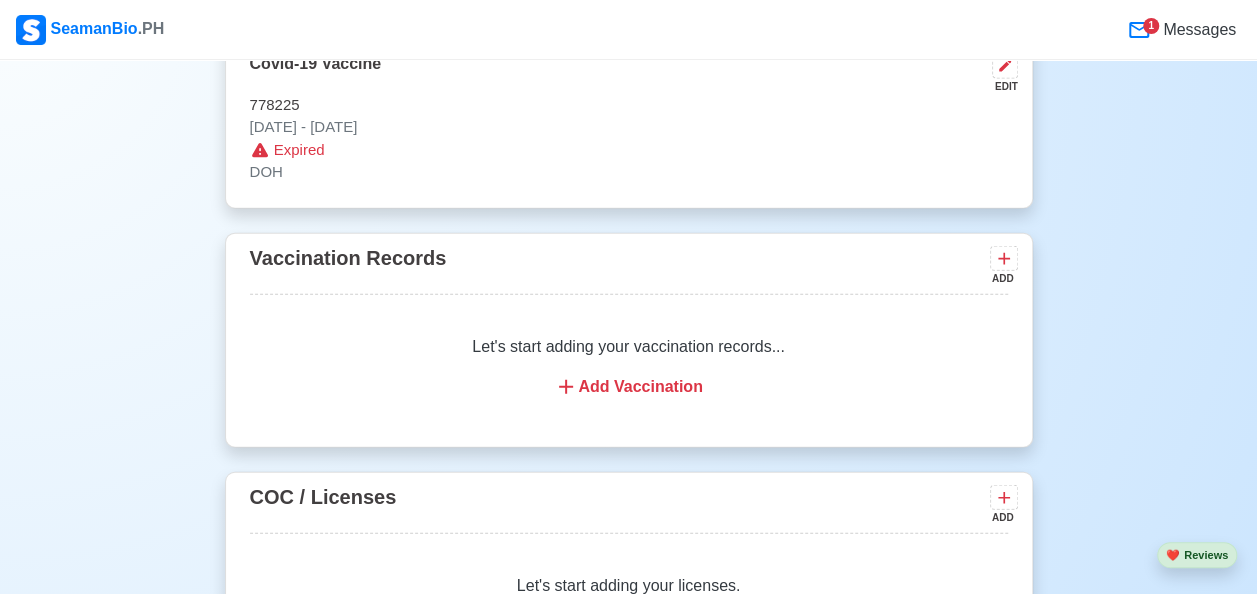 scroll, scrollTop: 1686, scrollLeft: 0, axis: vertical 